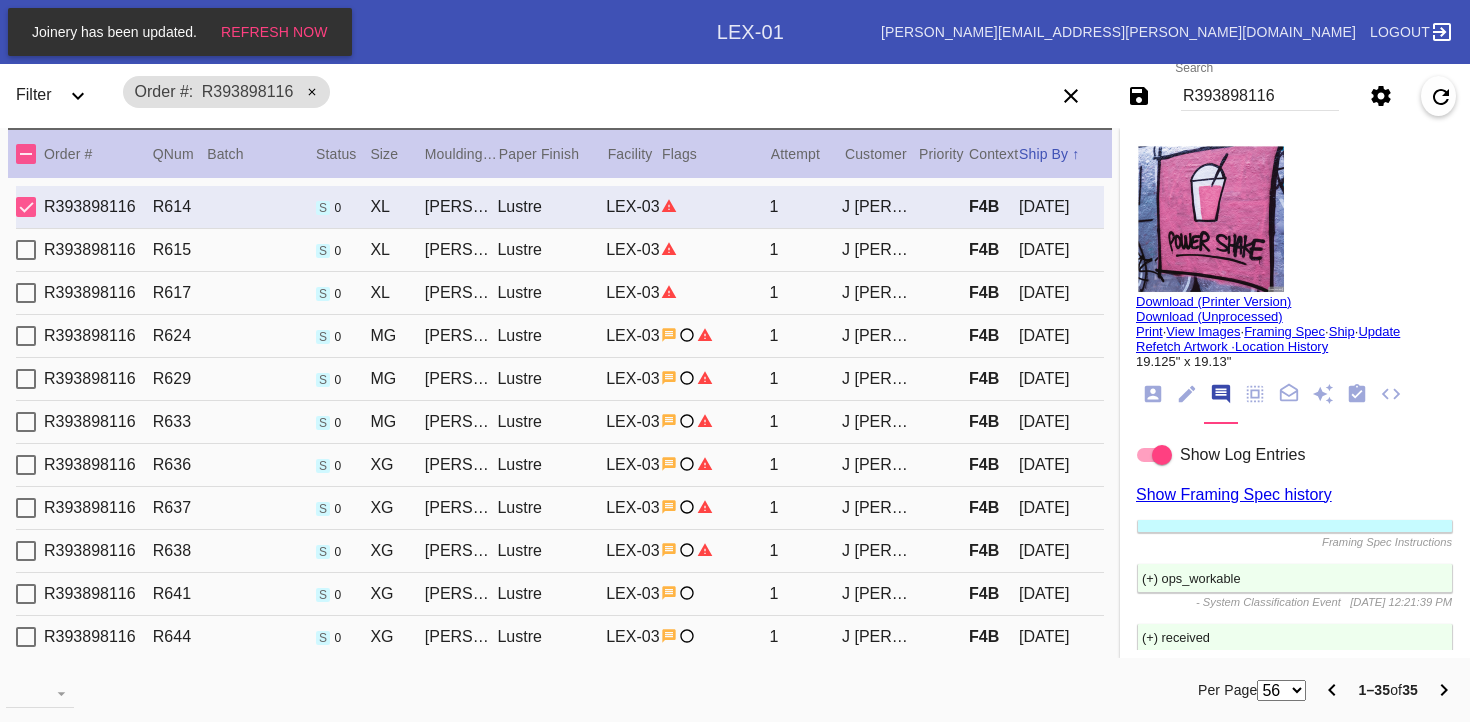 scroll, scrollTop: 0, scrollLeft: 0, axis: both 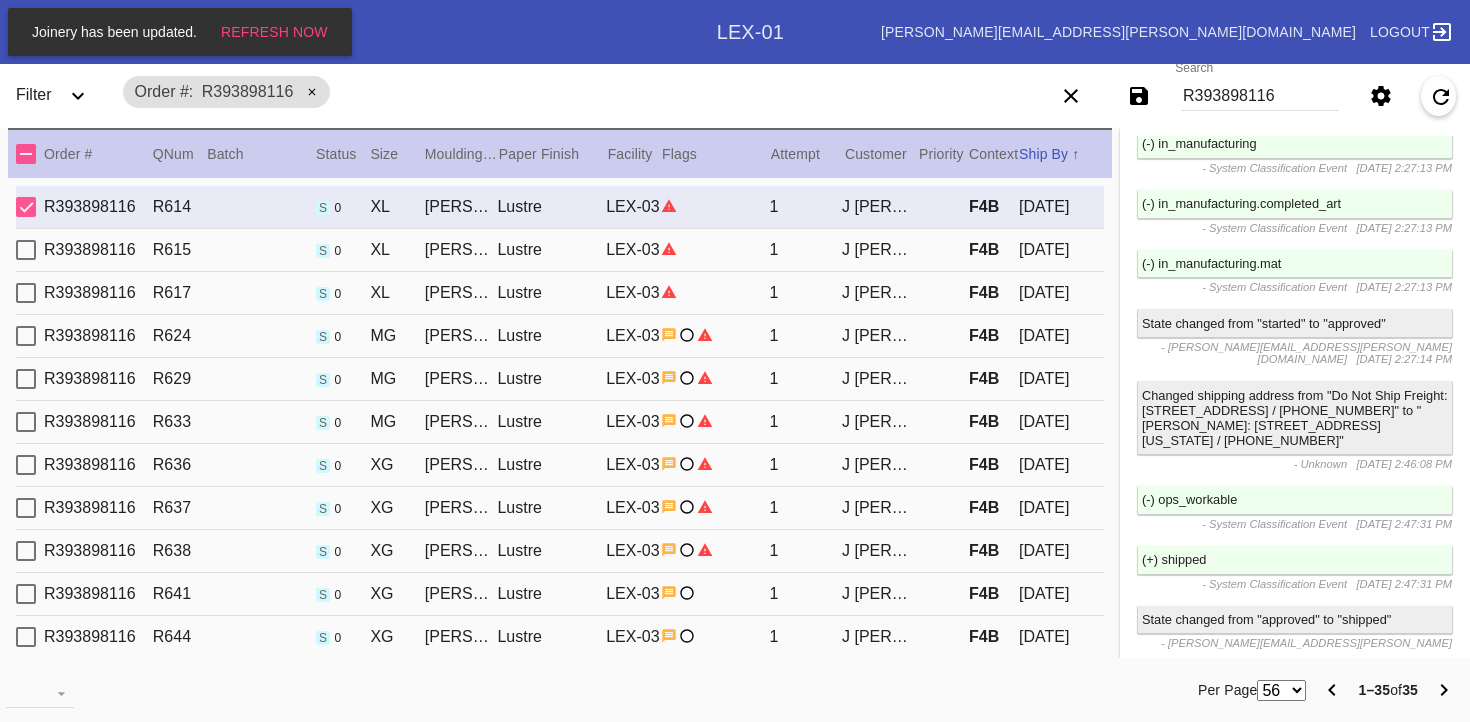 click on "R393898116" at bounding box center [1260, 96] 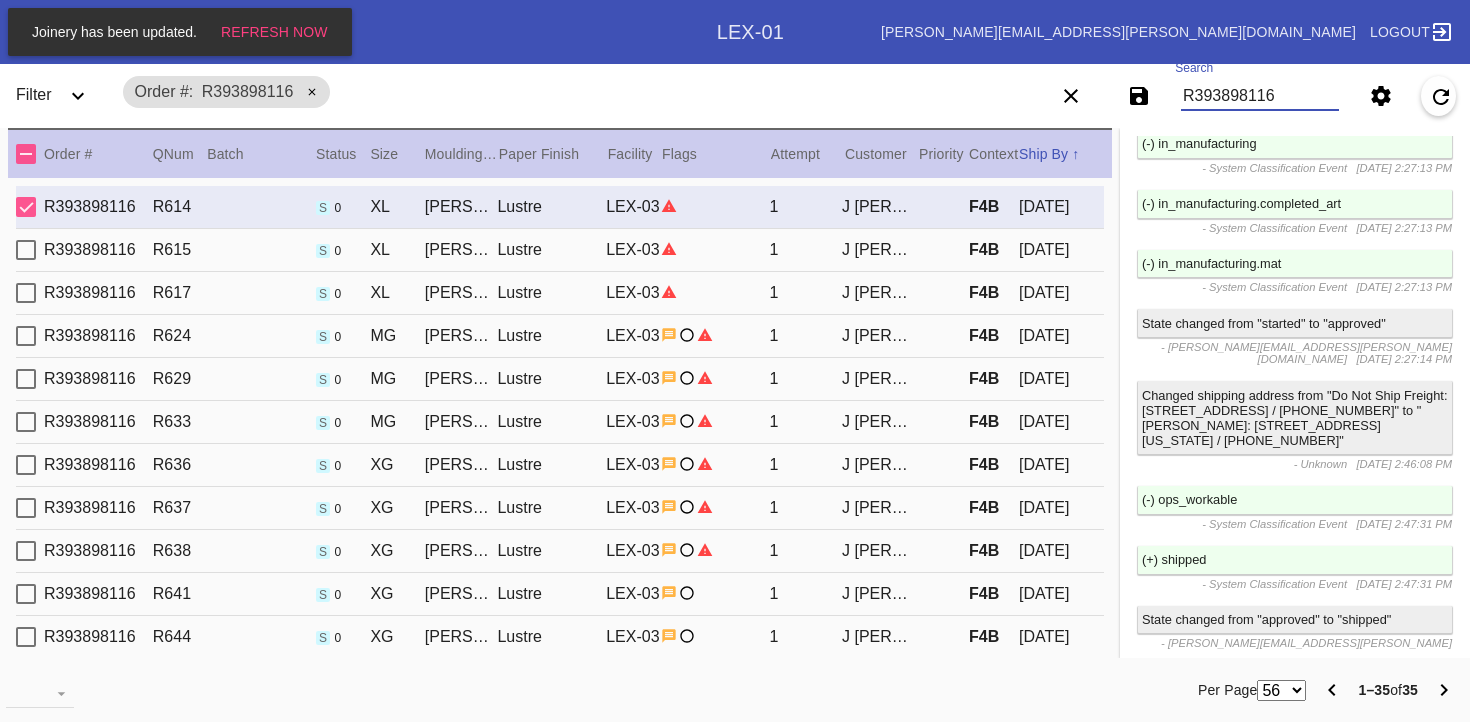 click on "R393898116" at bounding box center (1260, 96) 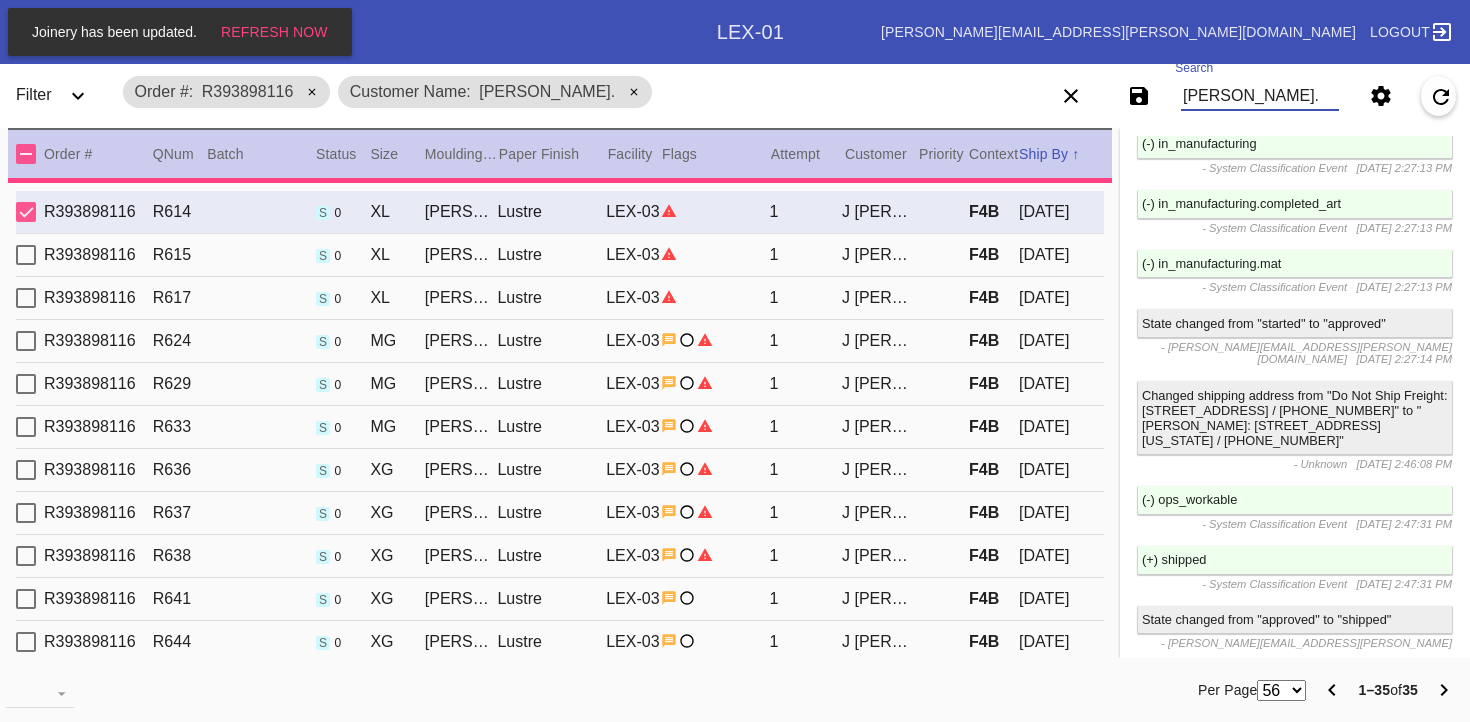scroll, scrollTop: 0, scrollLeft: 0, axis: both 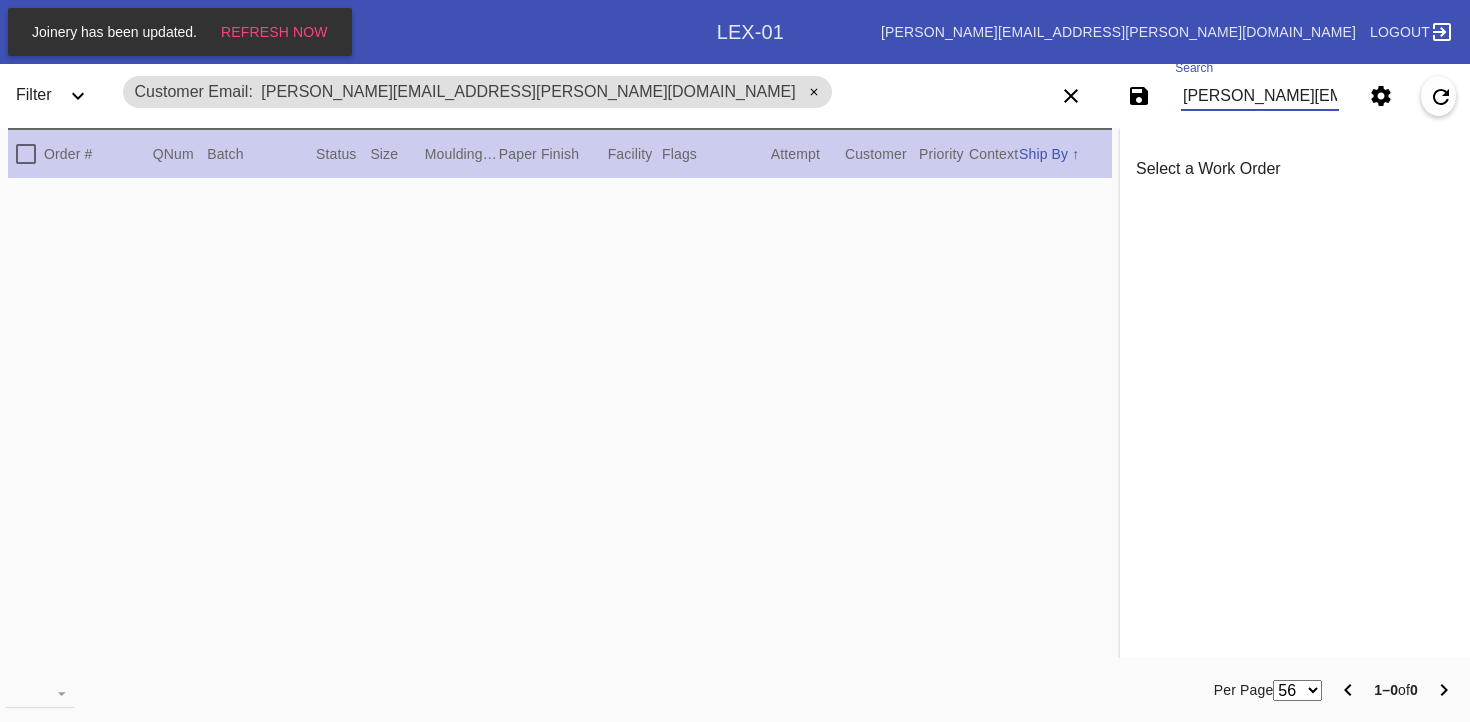 click on "[PERSON_NAME][EMAIL_ADDRESS][PERSON_NAME][DOMAIN_NAME]" at bounding box center [1260, 96] 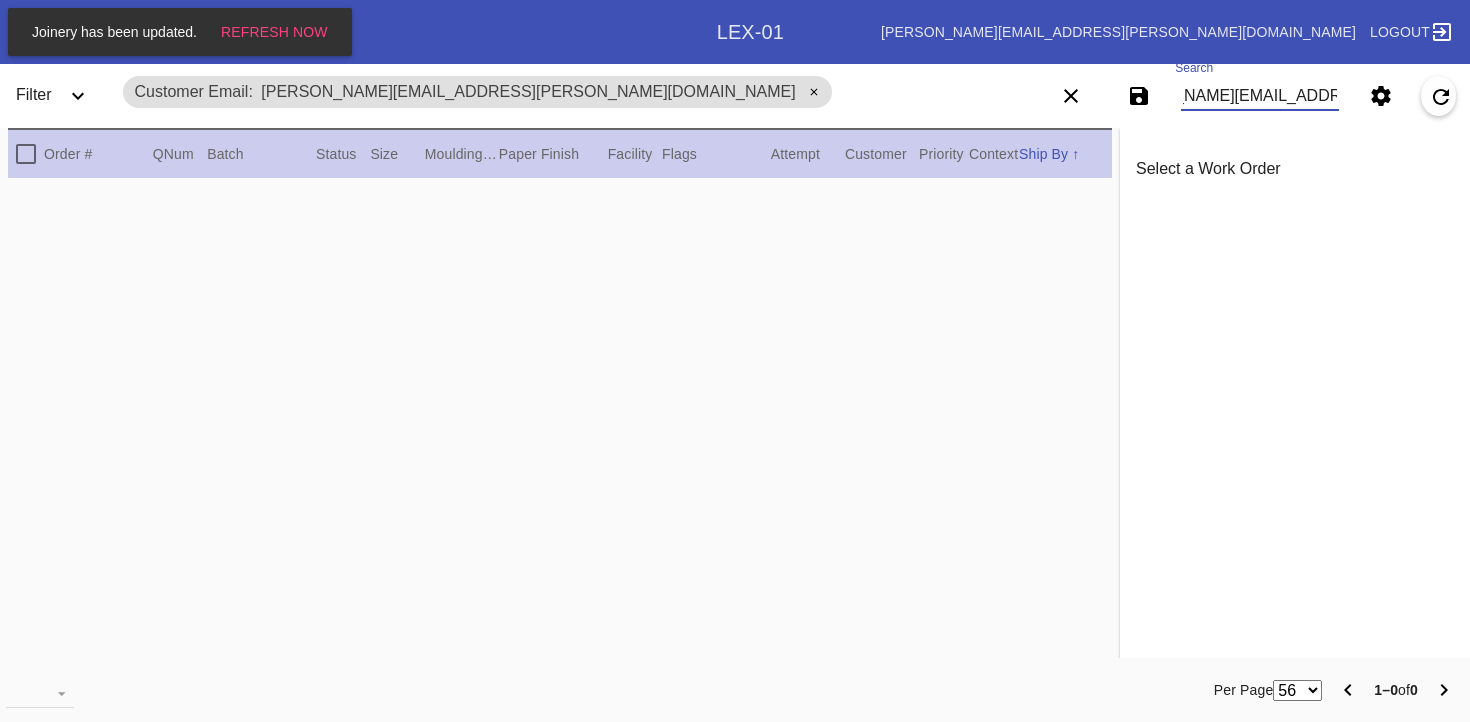 type on "[PERSON_NAME][EMAIL_ADDRESS][PERSON_NAME][DOMAIN_NAME]" 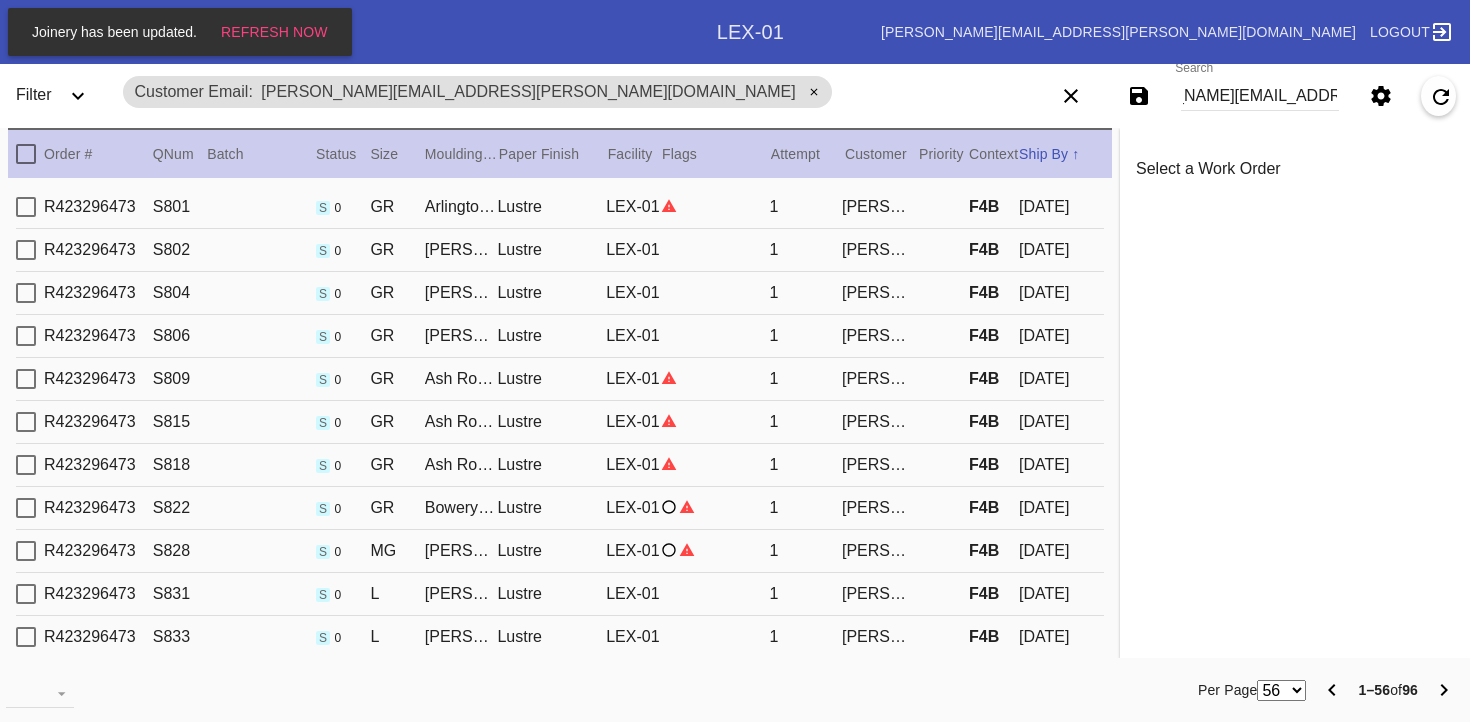 scroll, scrollTop: 0, scrollLeft: 0, axis: both 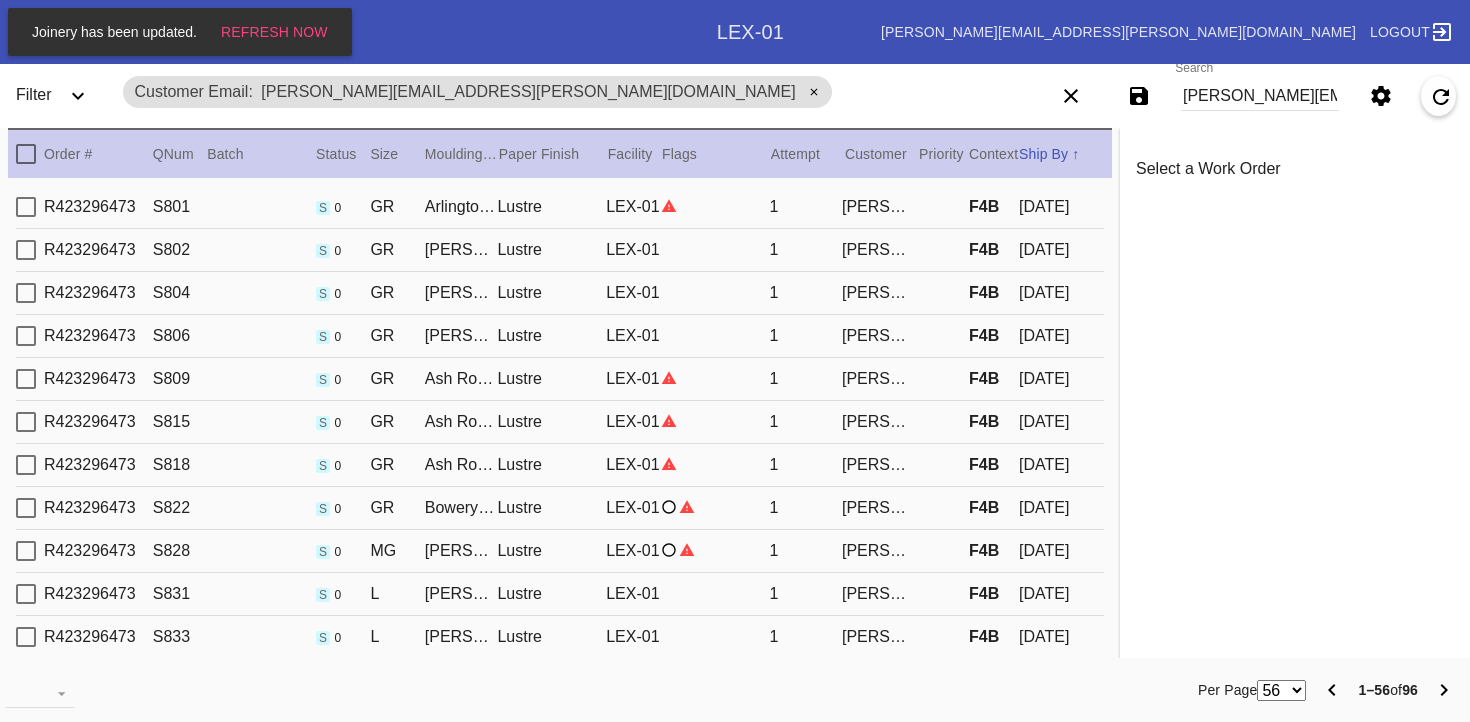 click on "Ship By" at bounding box center (1043, 154) 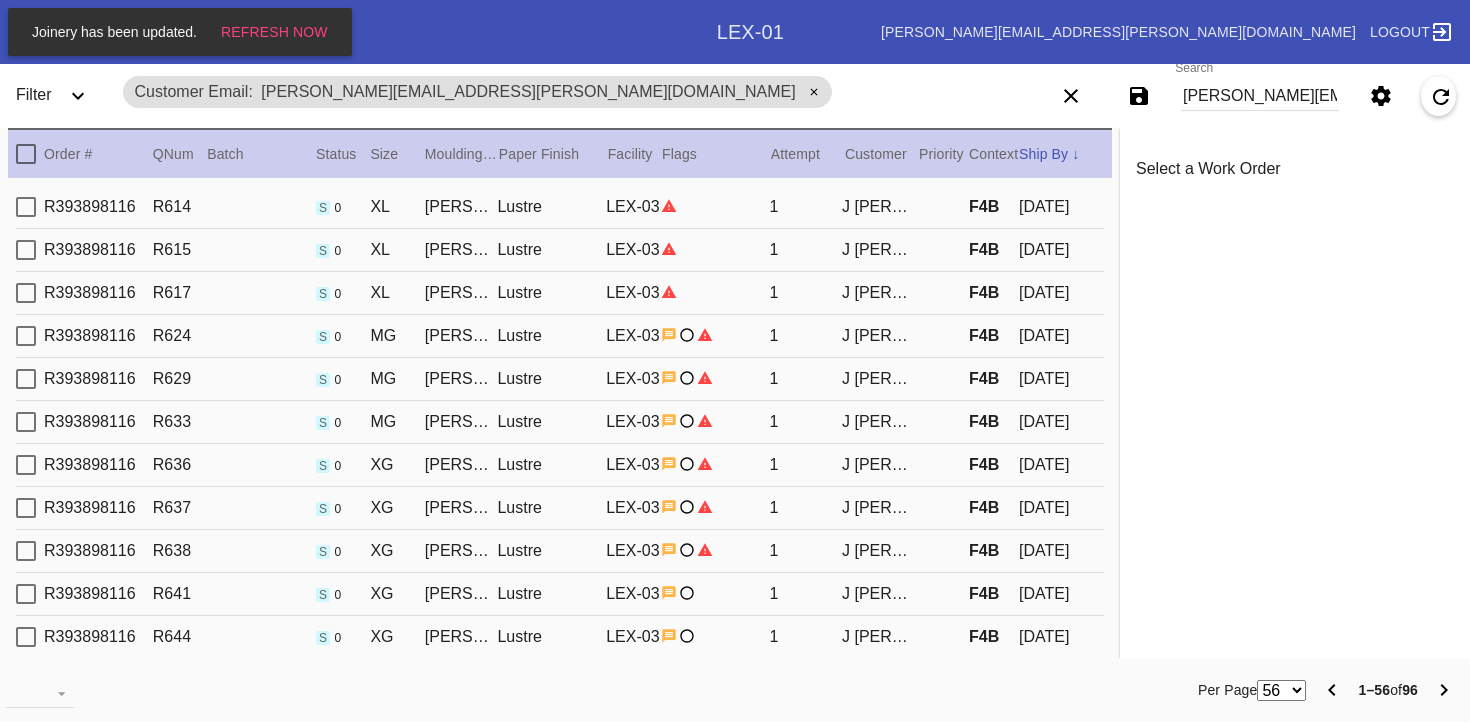 click on "XL" at bounding box center [397, 207] 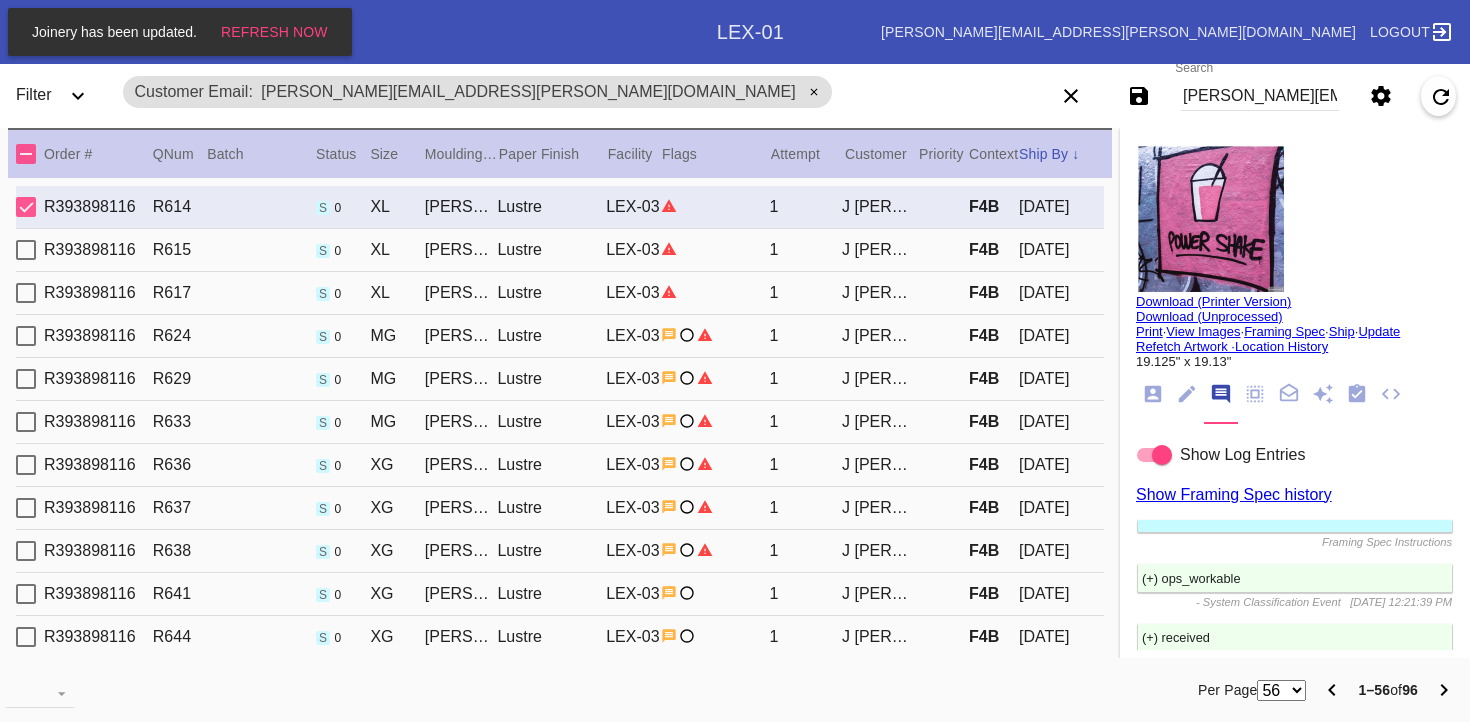 click on "XL" at bounding box center (397, 250) 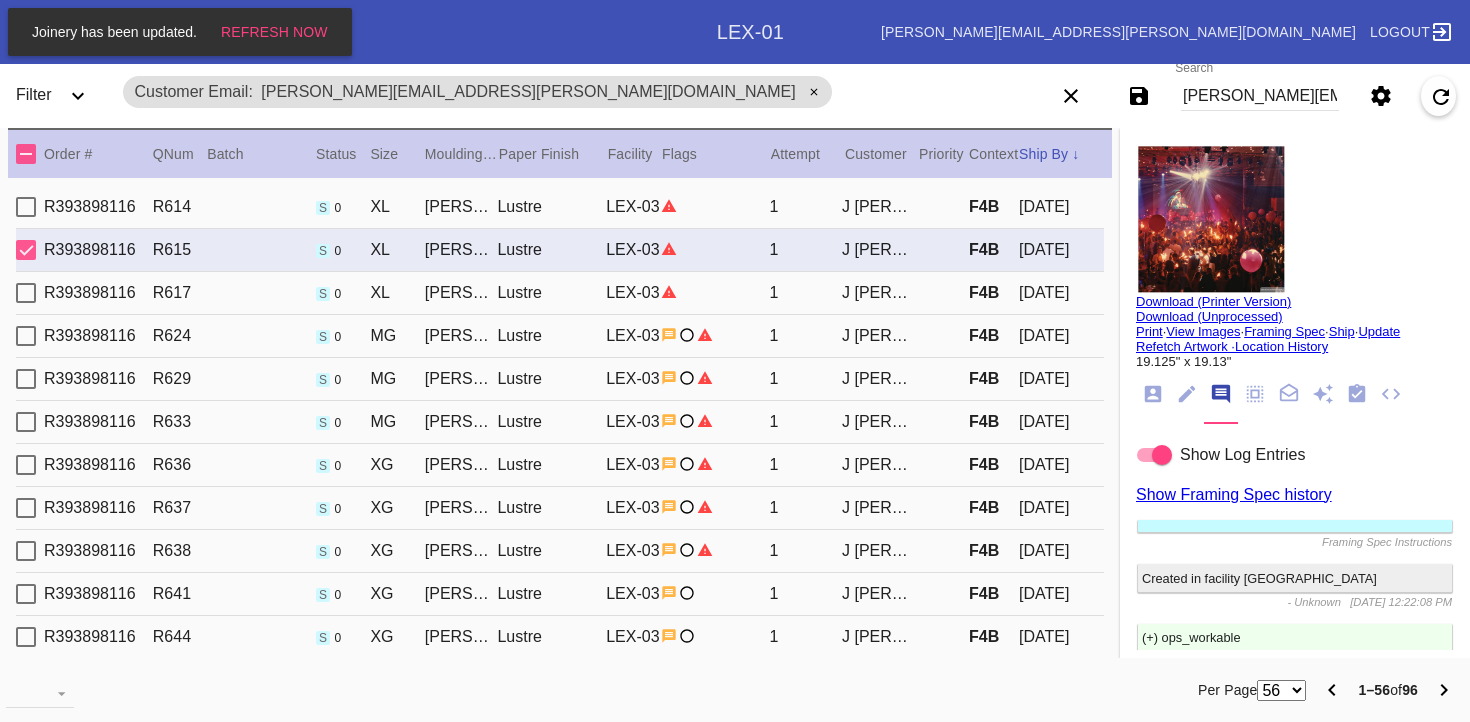 click on "XG" at bounding box center [397, 508] 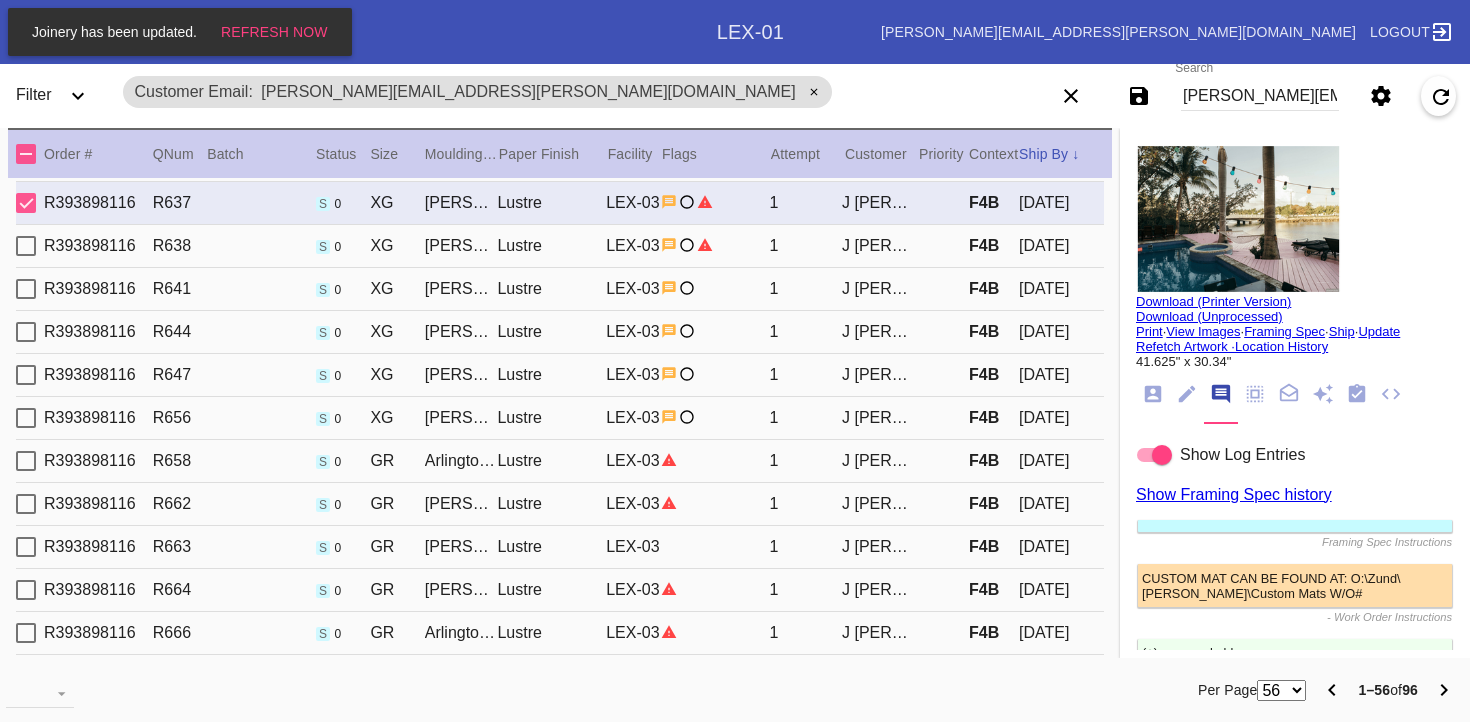 scroll, scrollTop: 318, scrollLeft: 0, axis: vertical 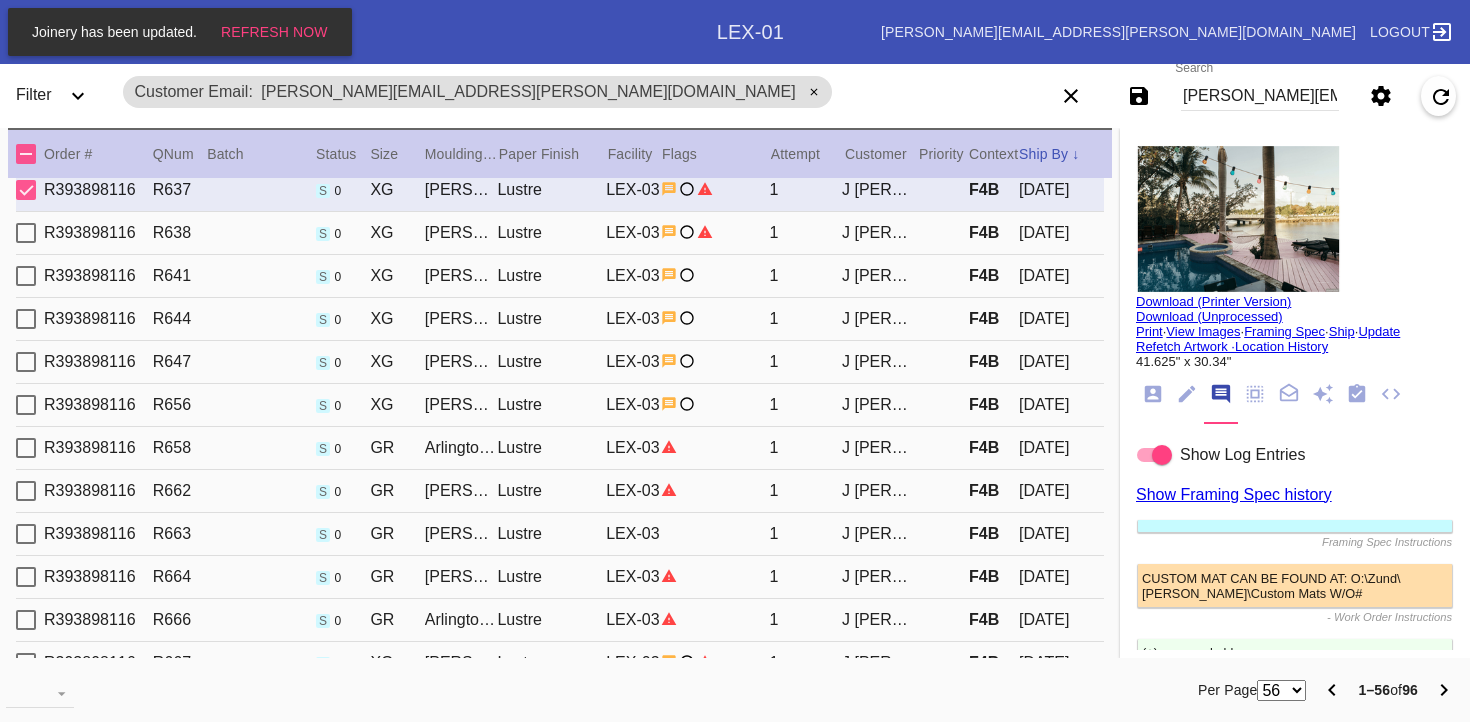 click on "R393898116 R658 s   0 GR Arlington / Dove White Oversized Lustre LEX-03 1 J [PERSON_NAME]
F4B [DATE]" at bounding box center [560, 448] 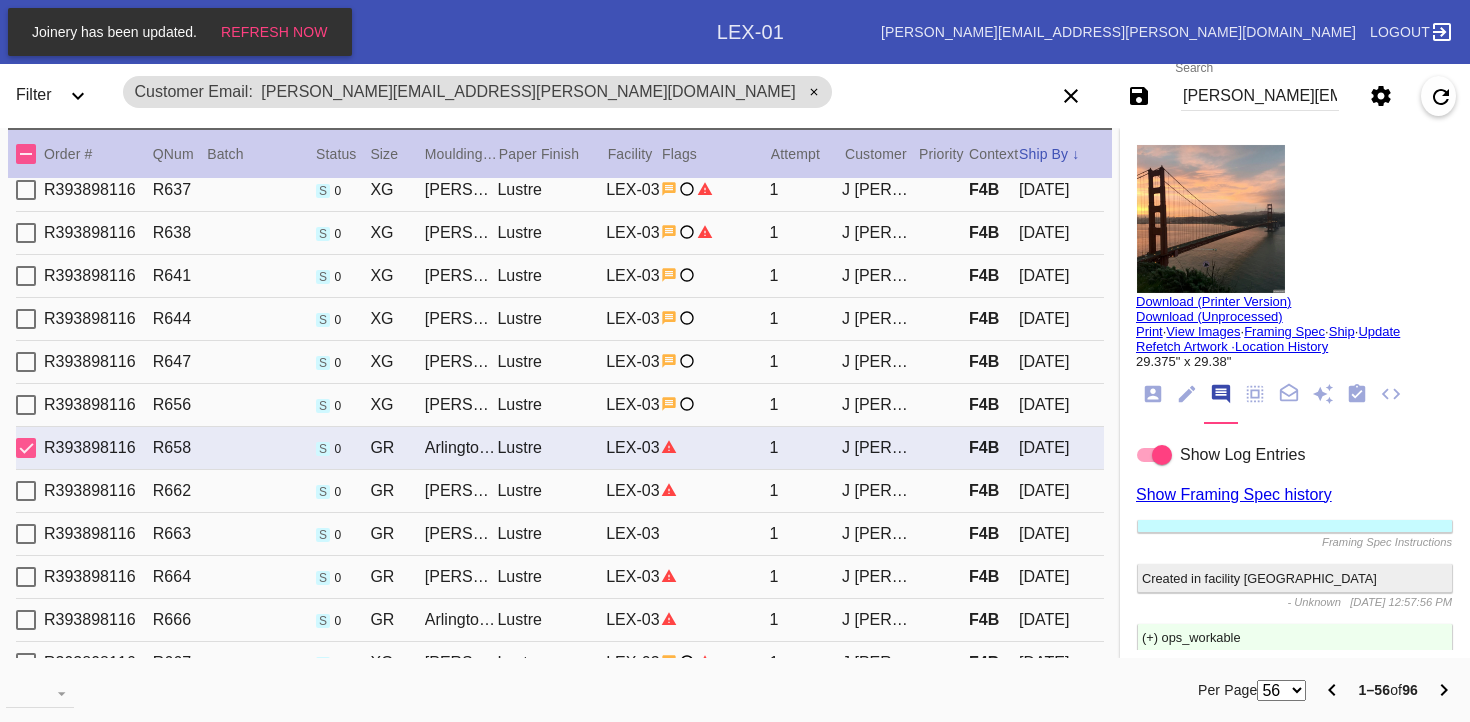 click on "GR" at bounding box center [397, 491] 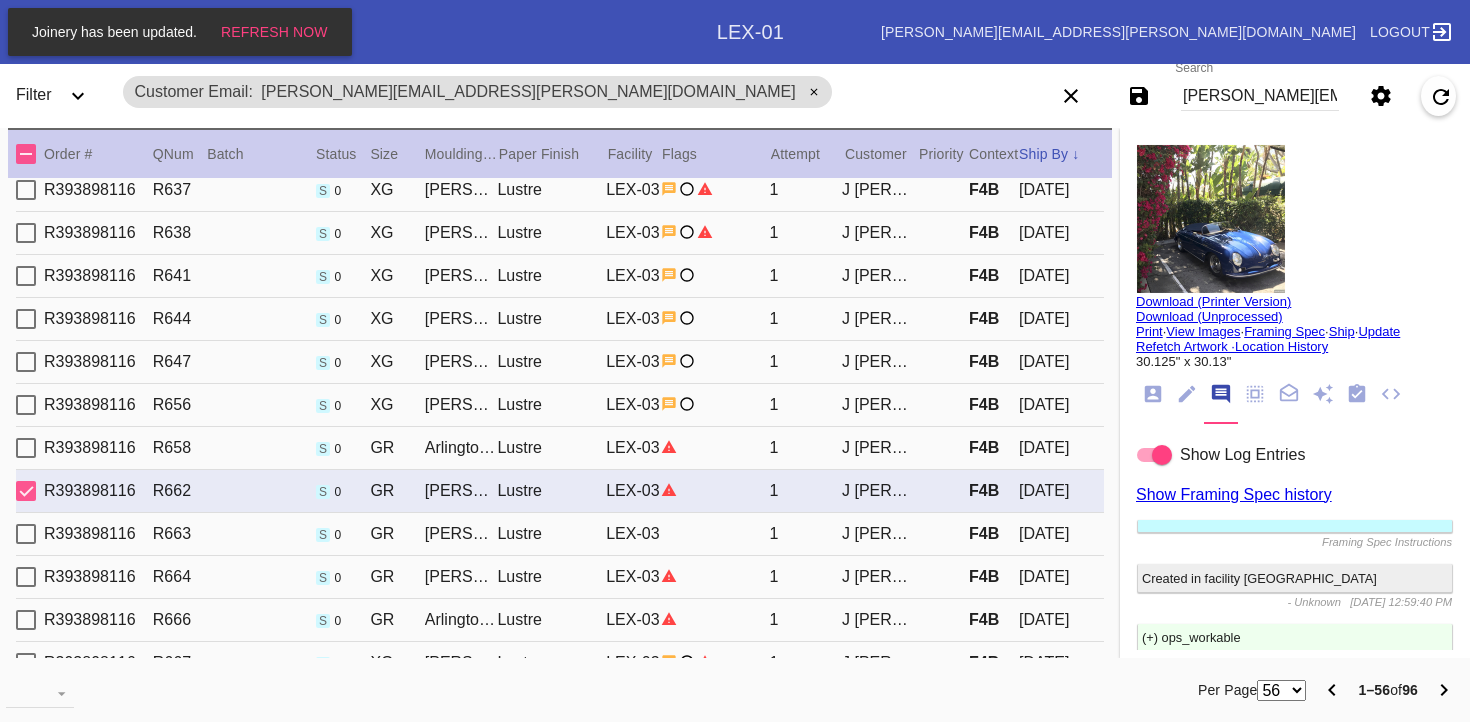 click 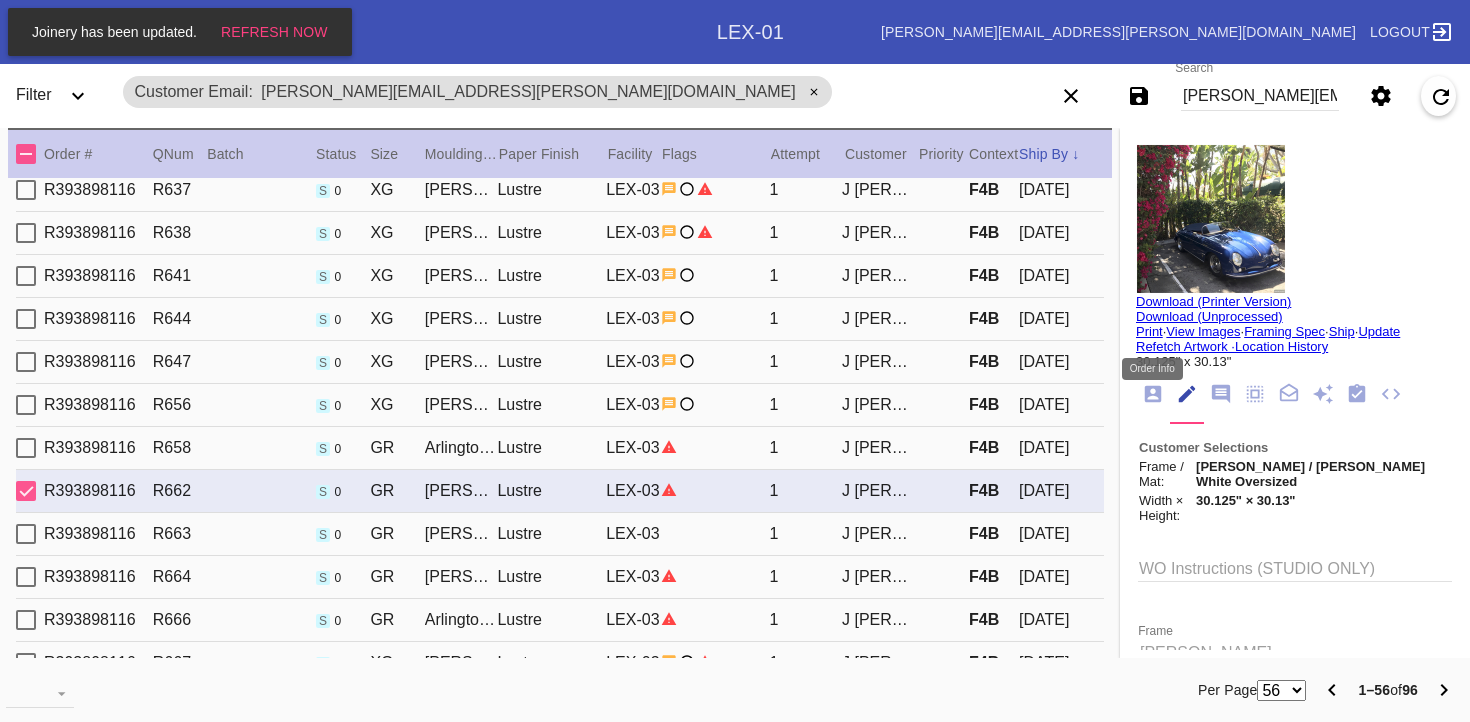 click 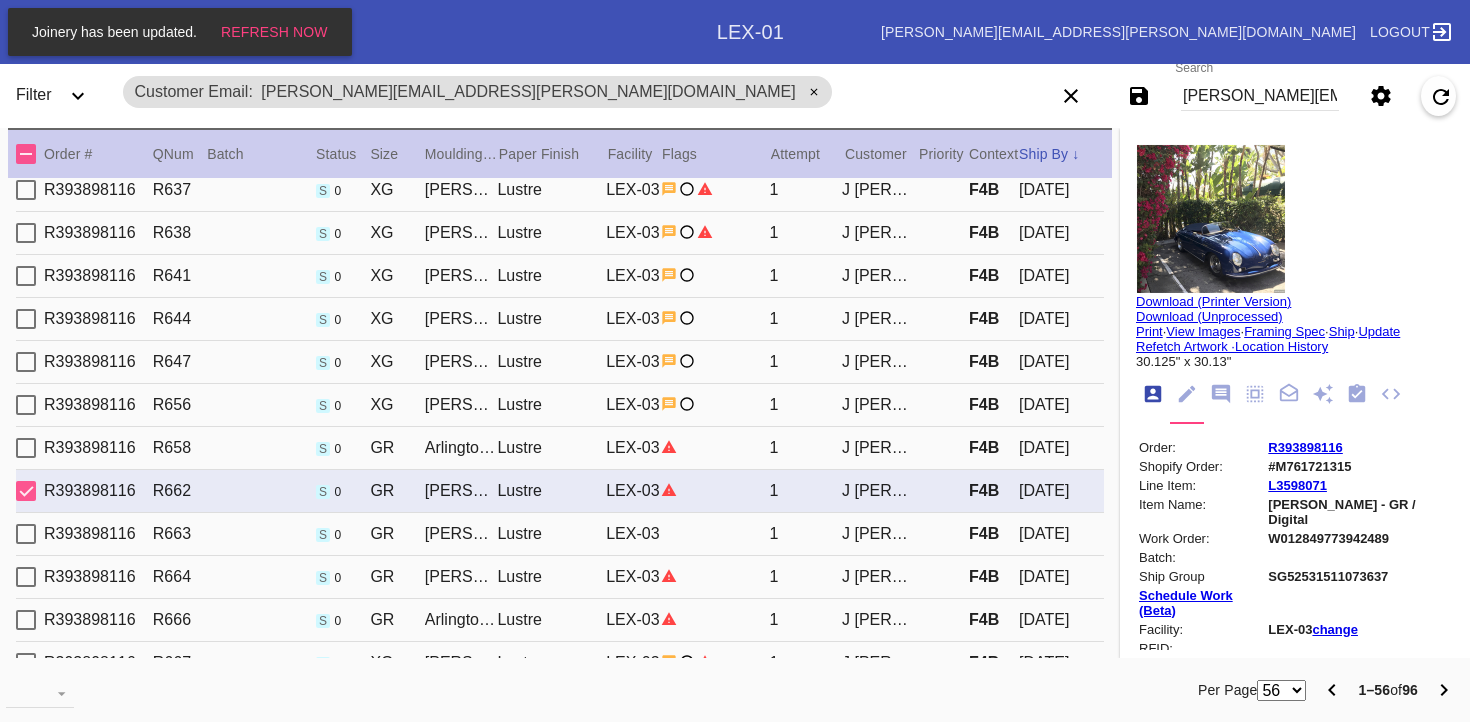 scroll, scrollTop: 24, scrollLeft: 0, axis: vertical 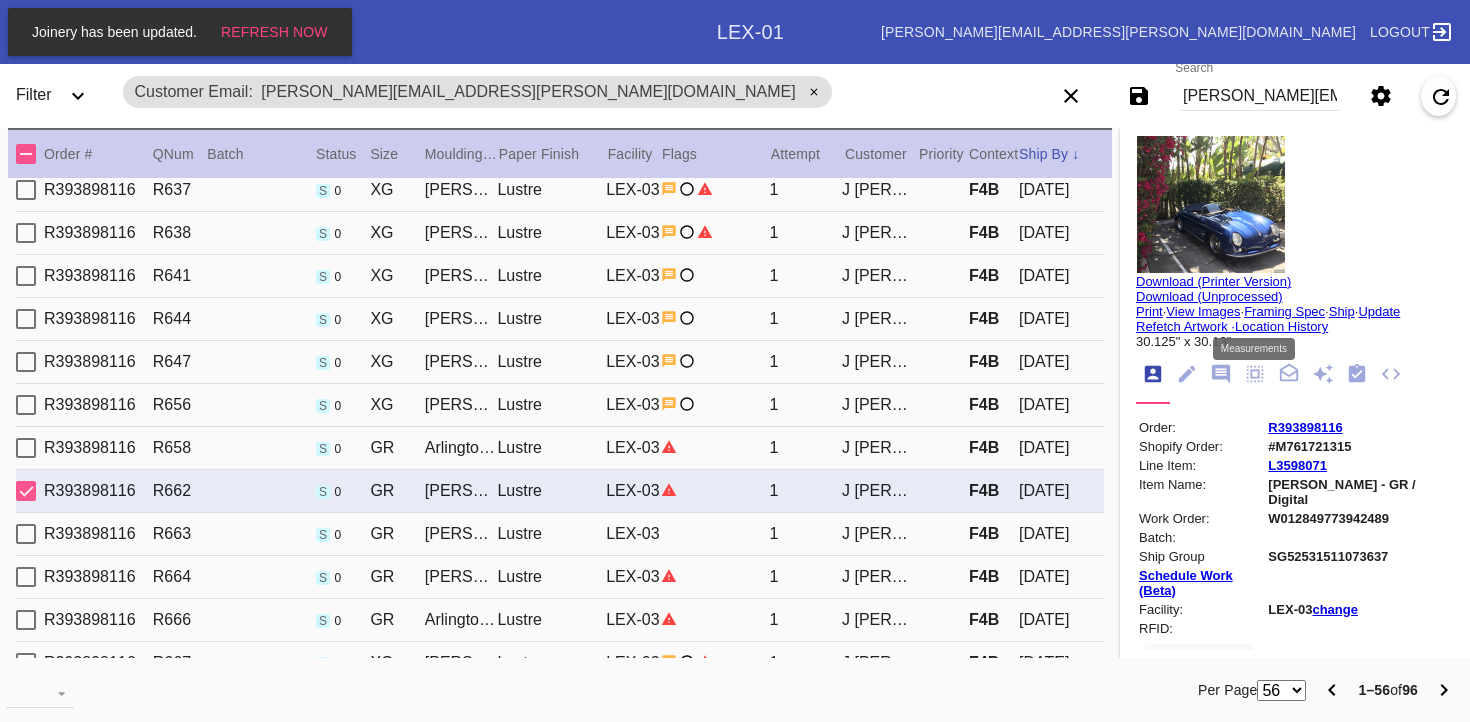 click 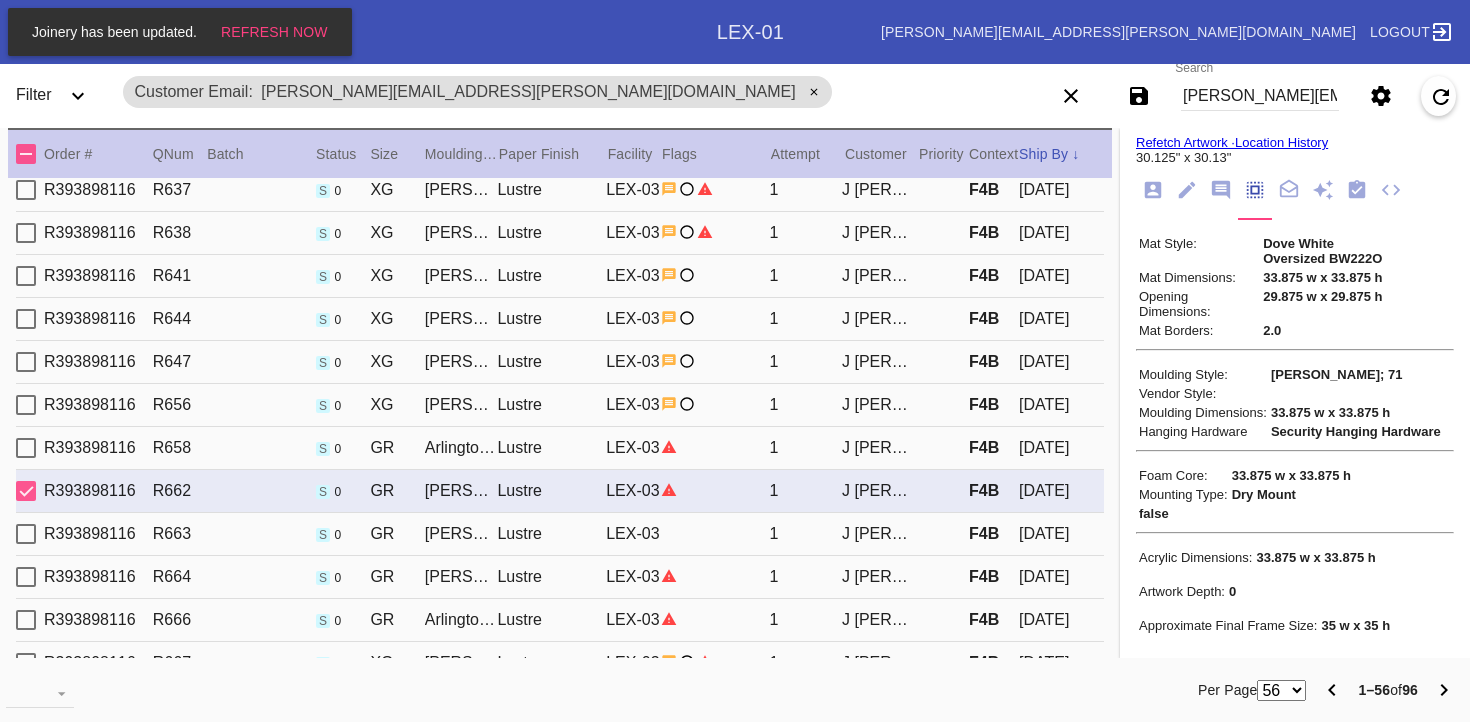 scroll, scrollTop: 225, scrollLeft: 0, axis: vertical 